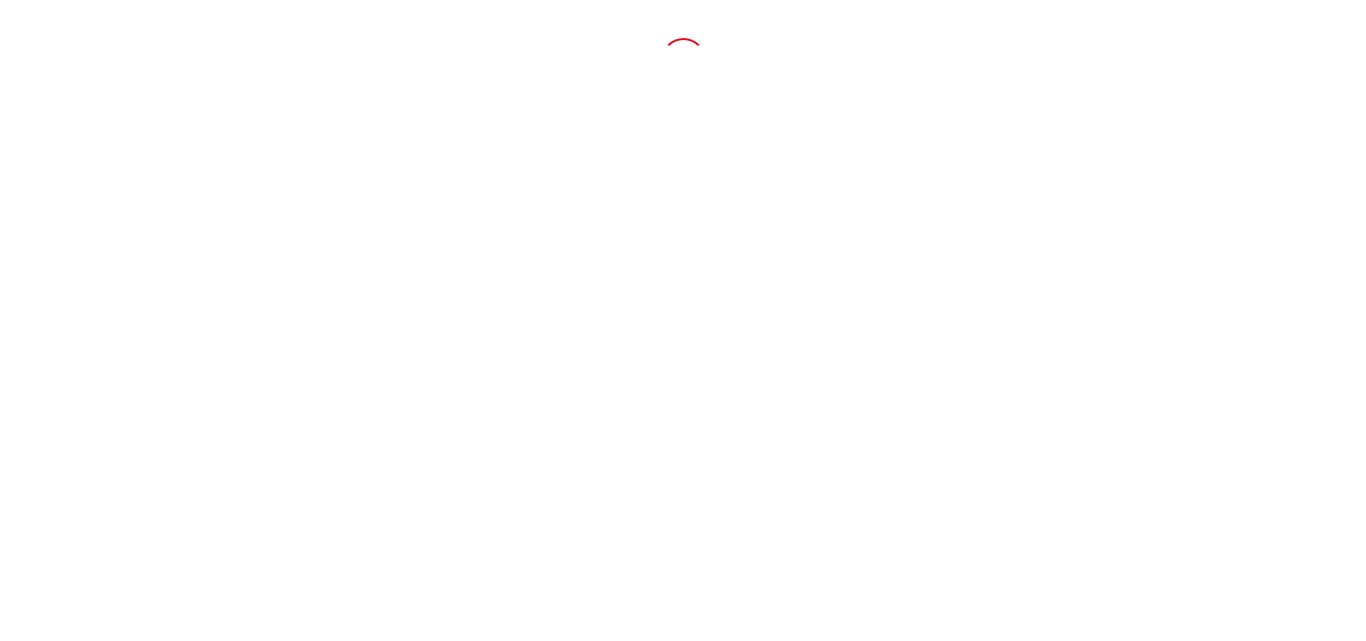 scroll, scrollTop: 0, scrollLeft: 0, axis: both 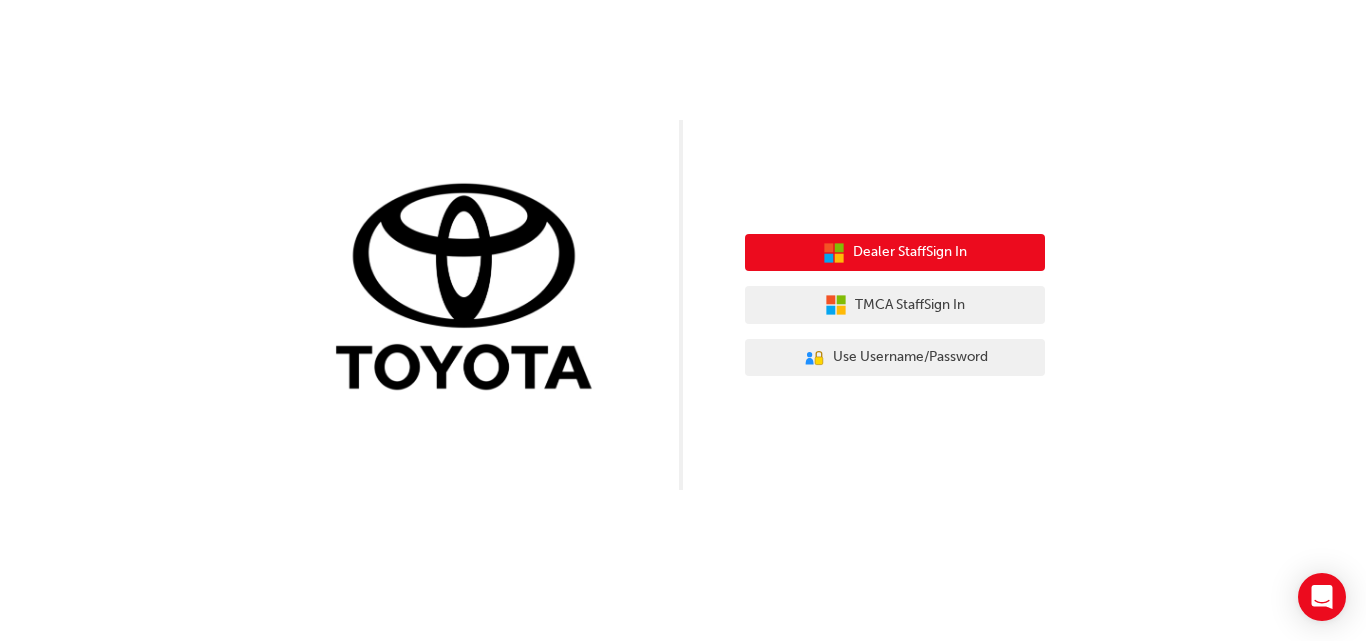 click on "Dealer Staff  Sign In" at bounding box center (910, 252) 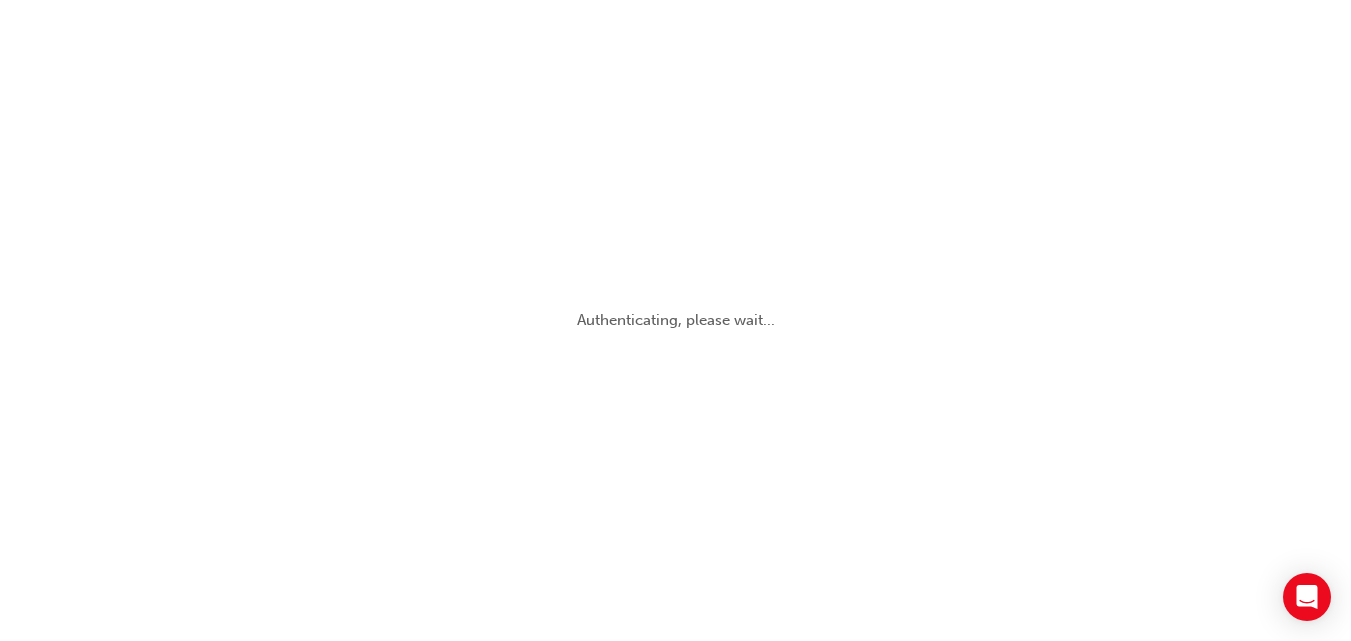 scroll, scrollTop: 0, scrollLeft: 0, axis: both 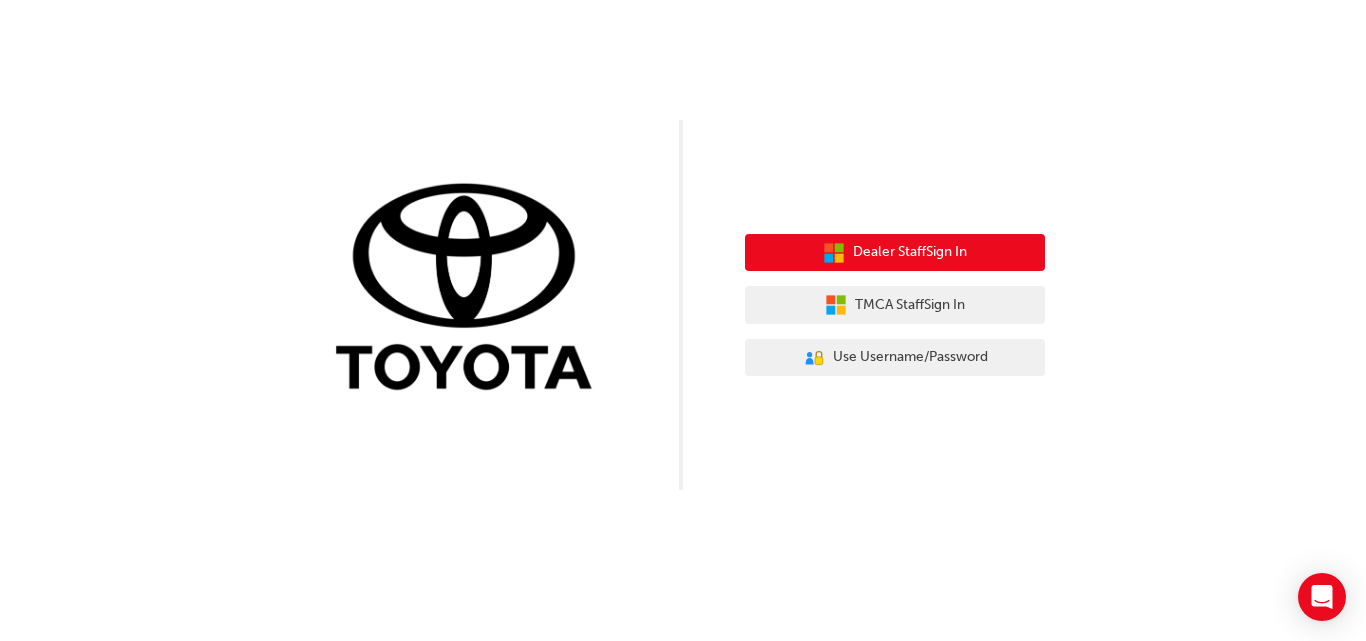 click on "Dealer Staff  Sign In" at bounding box center [910, 252] 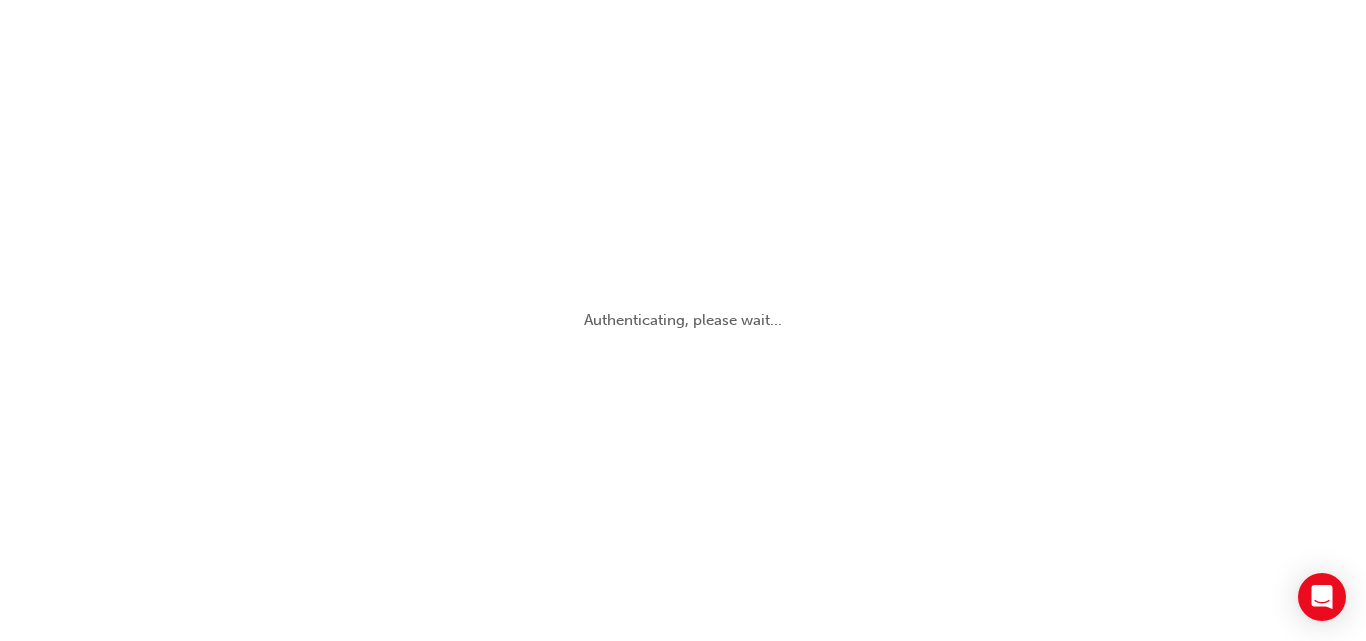 scroll, scrollTop: 0, scrollLeft: 0, axis: both 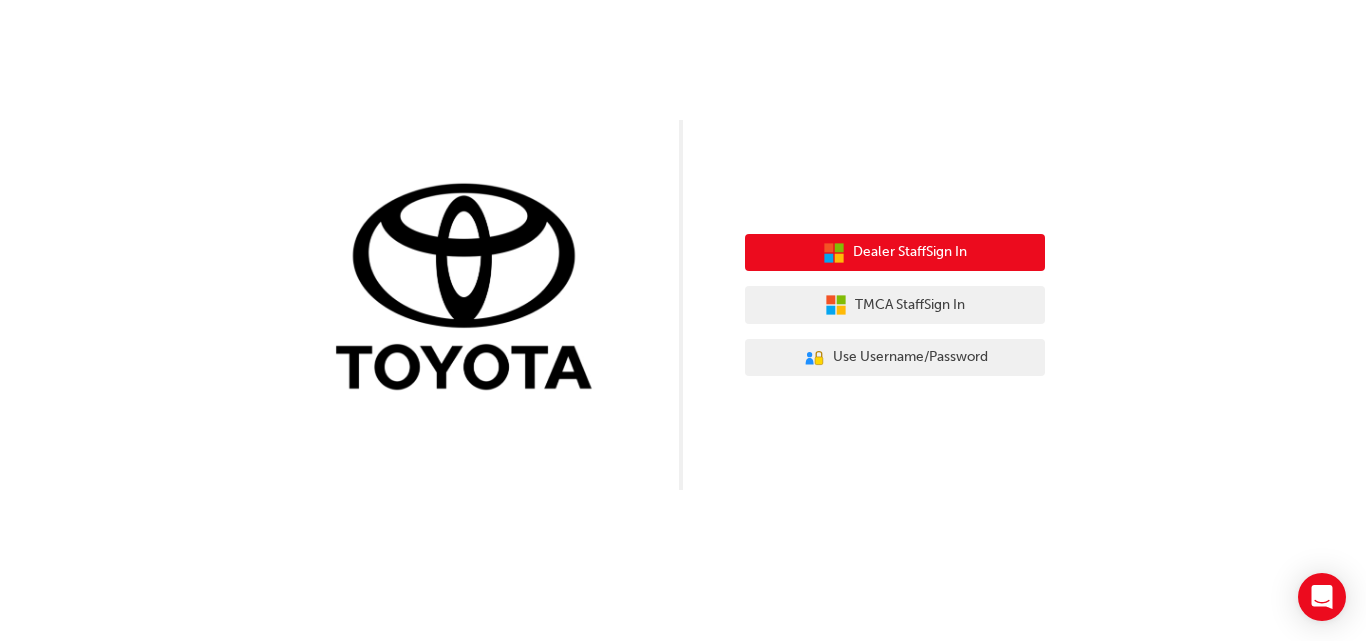 click on "Dealer Staff  Sign In" at bounding box center (910, 252) 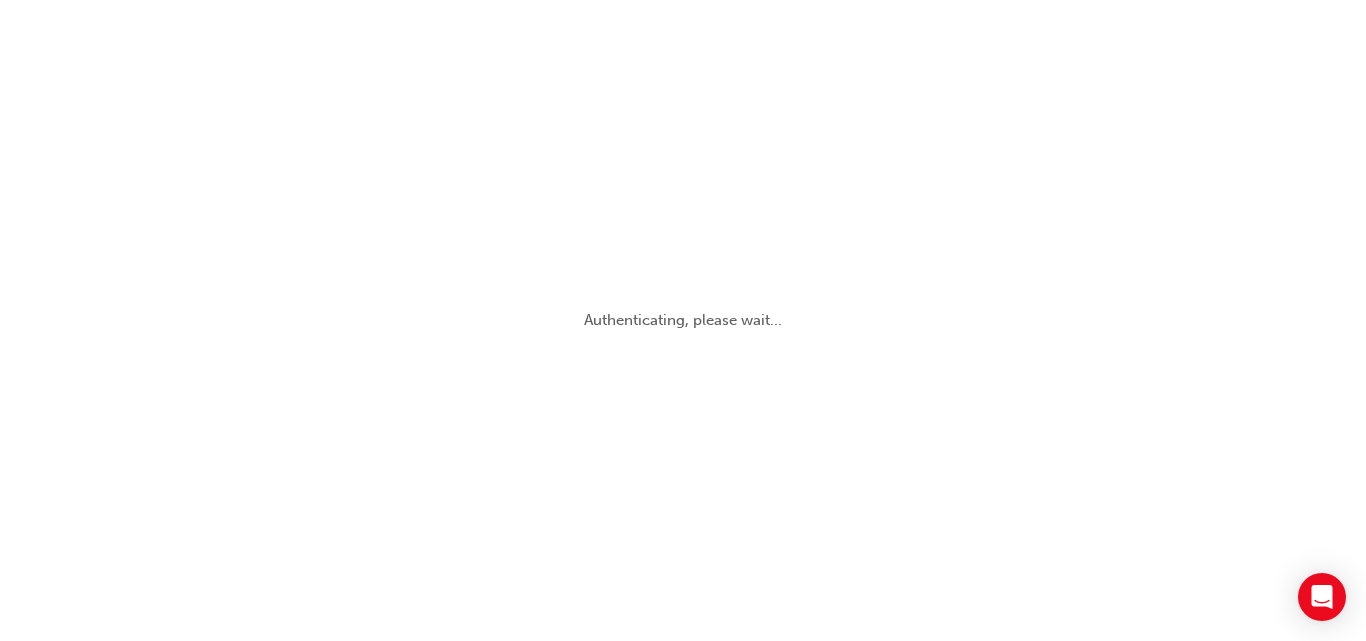 scroll, scrollTop: 0, scrollLeft: 0, axis: both 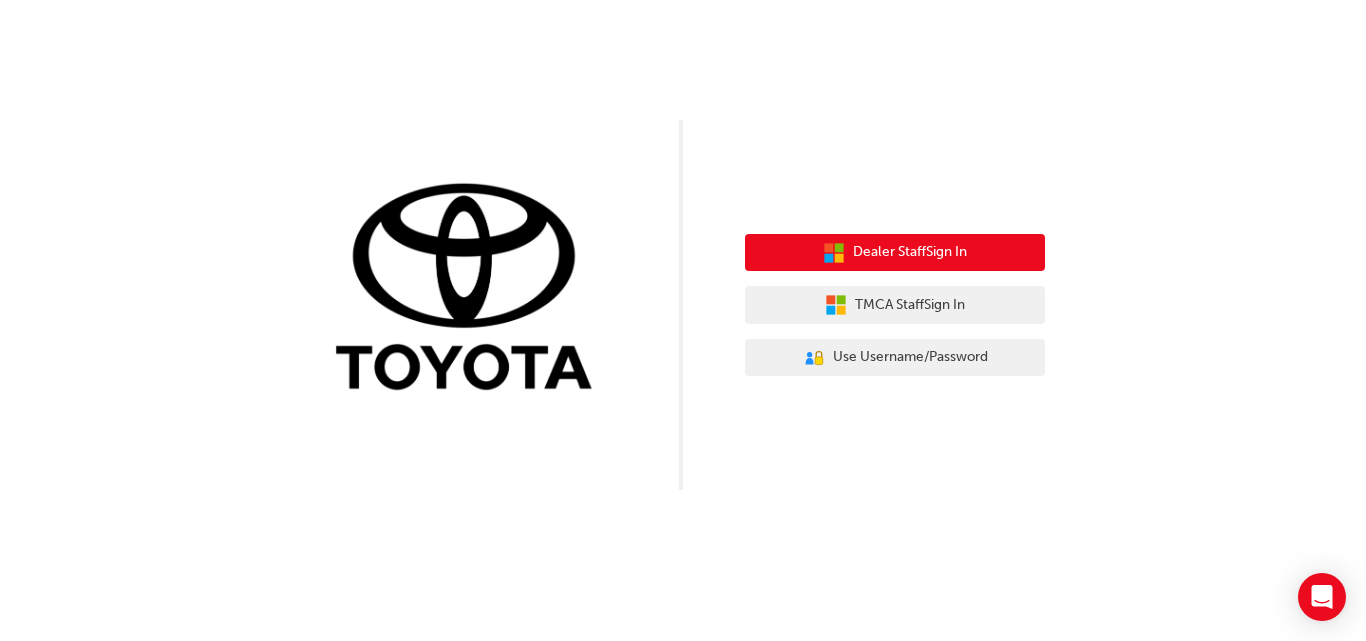 click 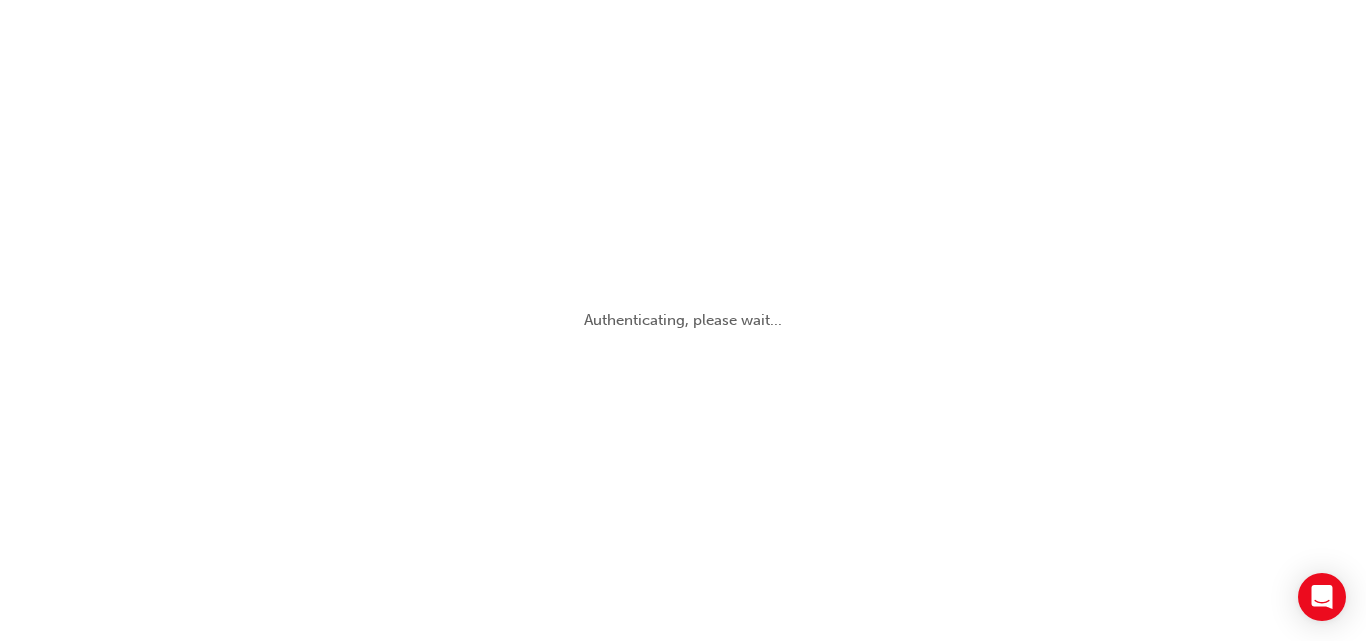 scroll, scrollTop: 0, scrollLeft: 0, axis: both 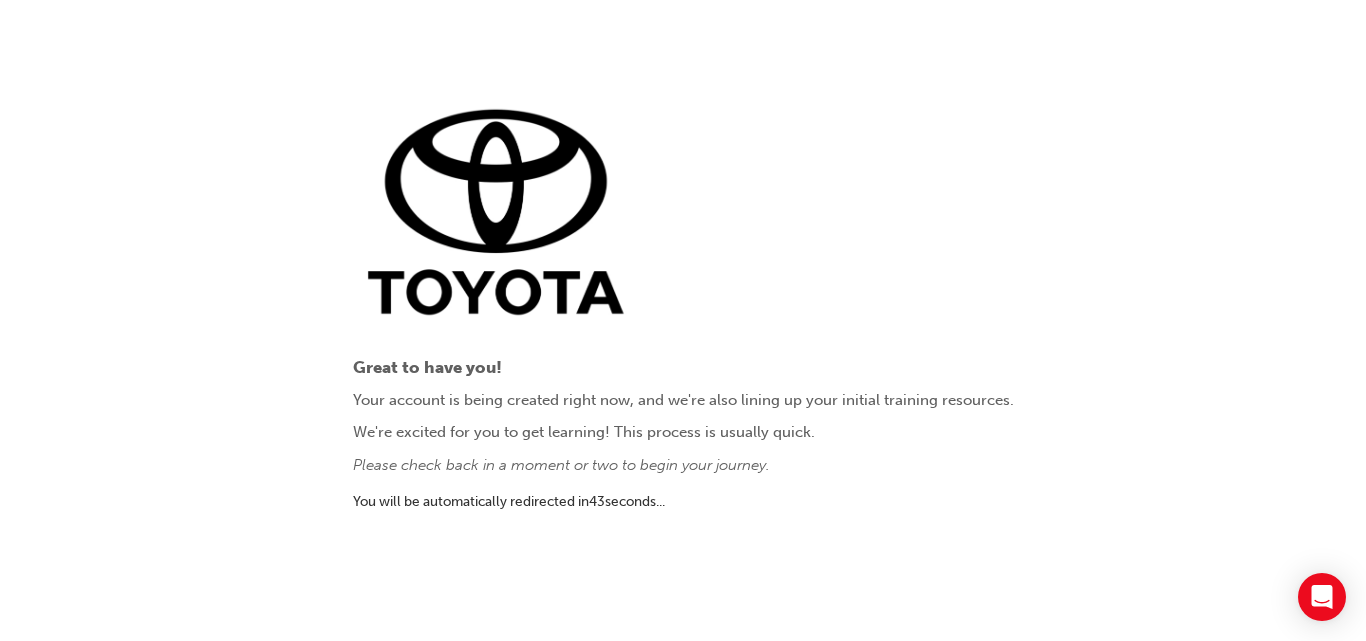 click on "Great to have you! Your account is being created right now, and we're also lining up your initial training resources. We're excited for you to get learning! This process is usually quick. Please check back in a moment or two to begin your journey. You will be automatically redirected in  [NUMBER]  second s ..." at bounding box center (683, 320) 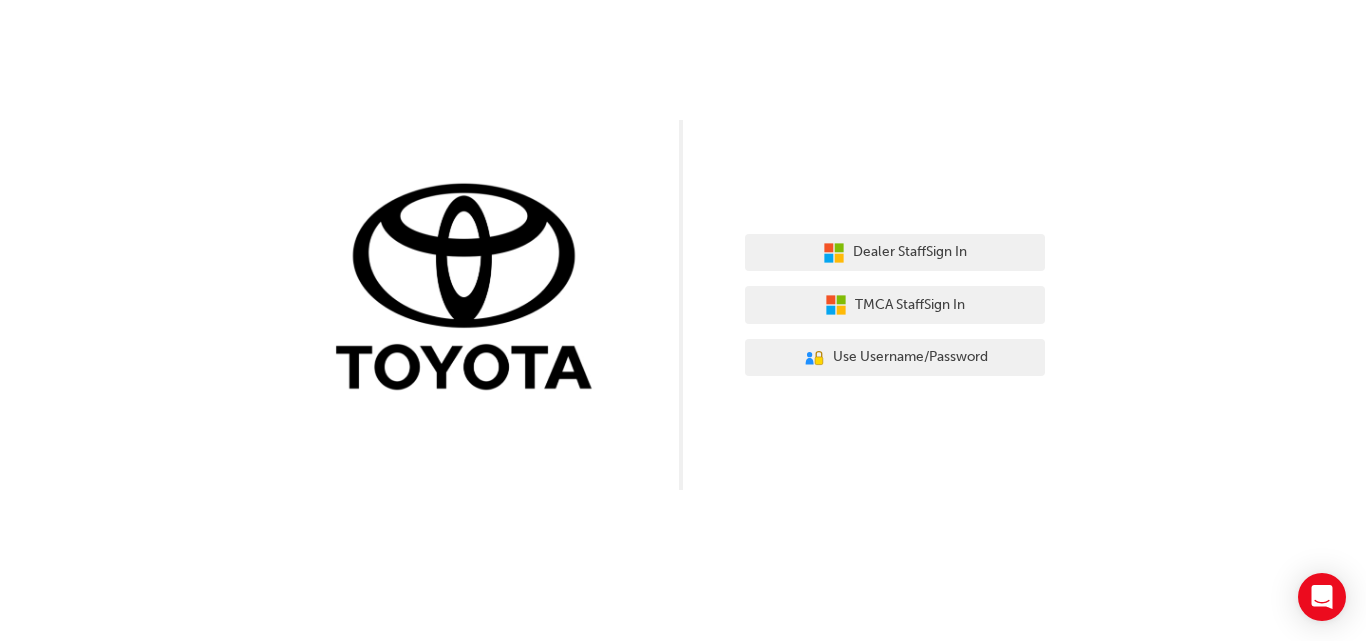 scroll, scrollTop: 0, scrollLeft: 0, axis: both 